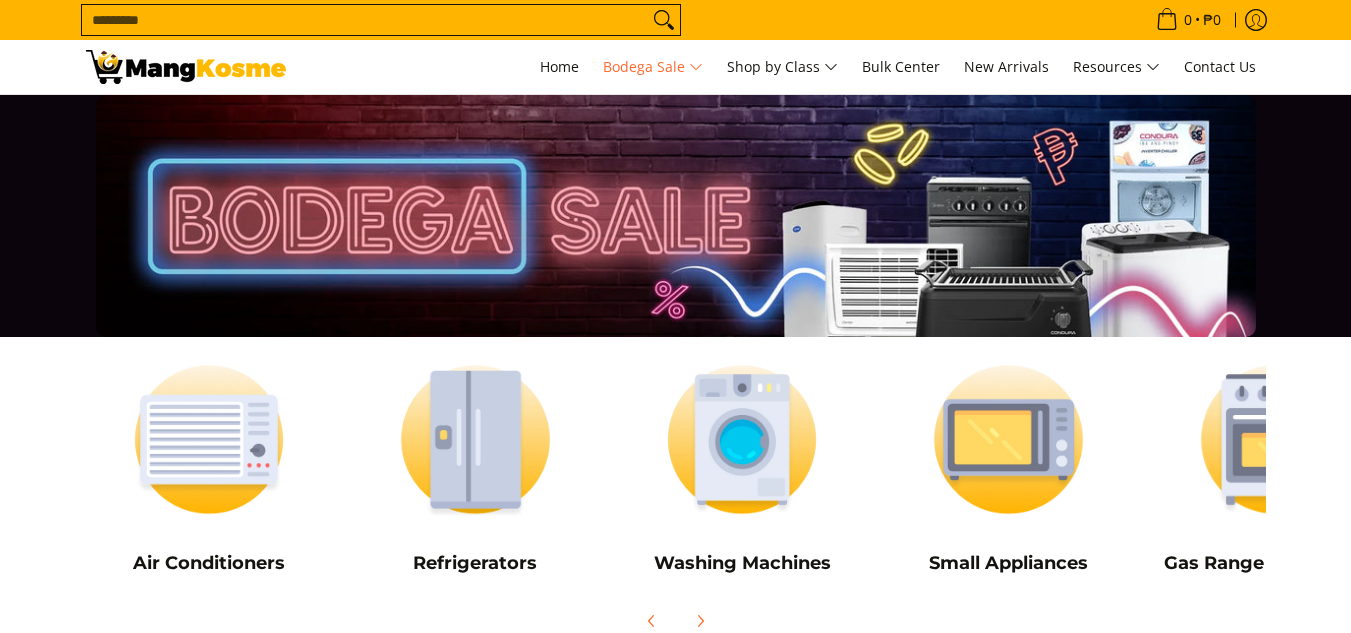 scroll, scrollTop: 0, scrollLeft: 0, axis: both 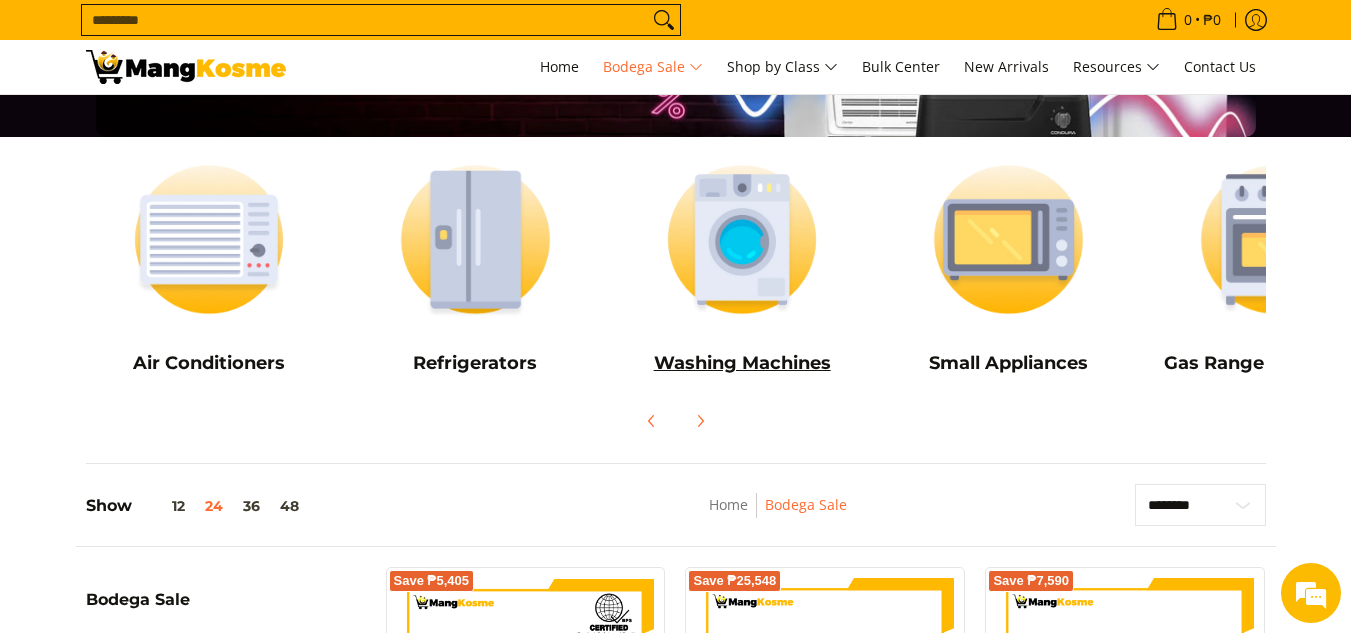 click at bounding box center [742, 239] 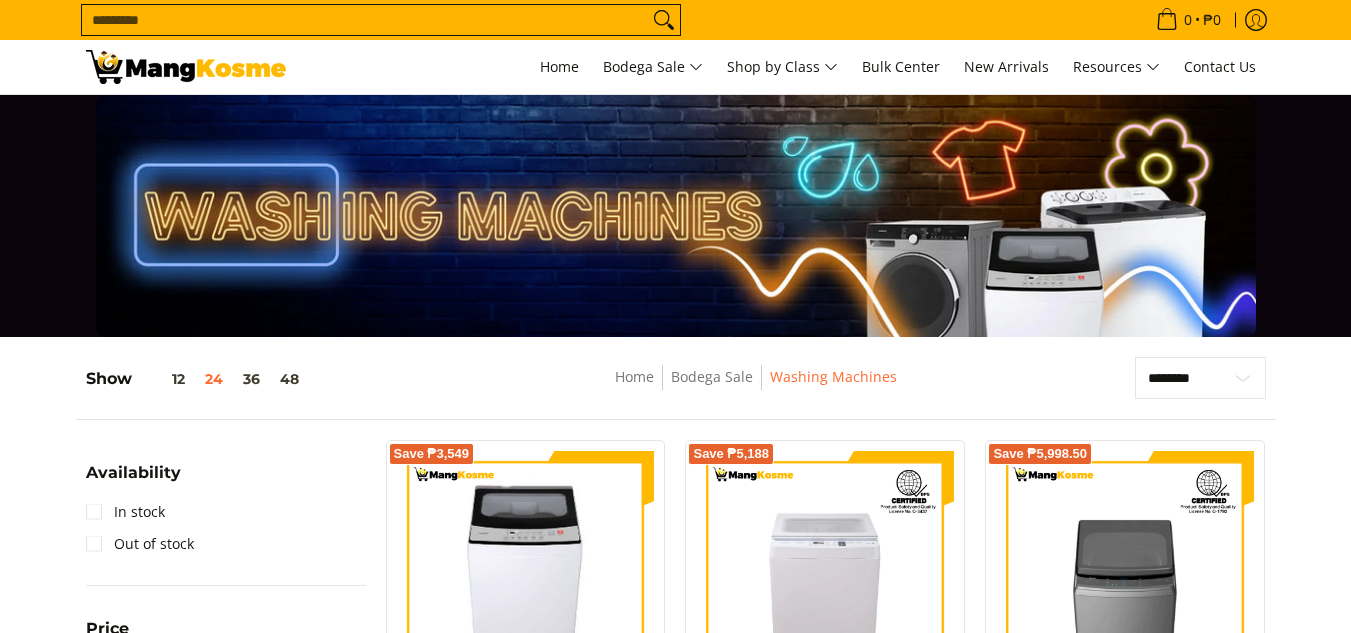 scroll, scrollTop: 0, scrollLeft: 0, axis: both 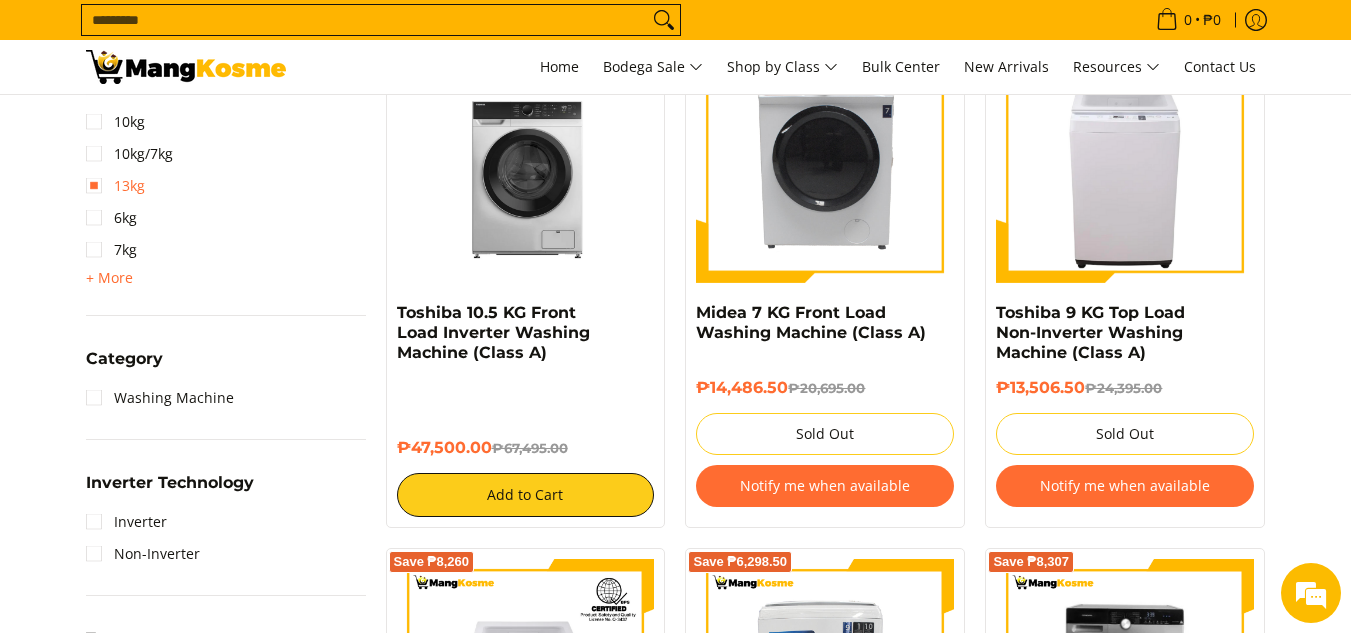 click on "13kg" at bounding box center (115, 186) 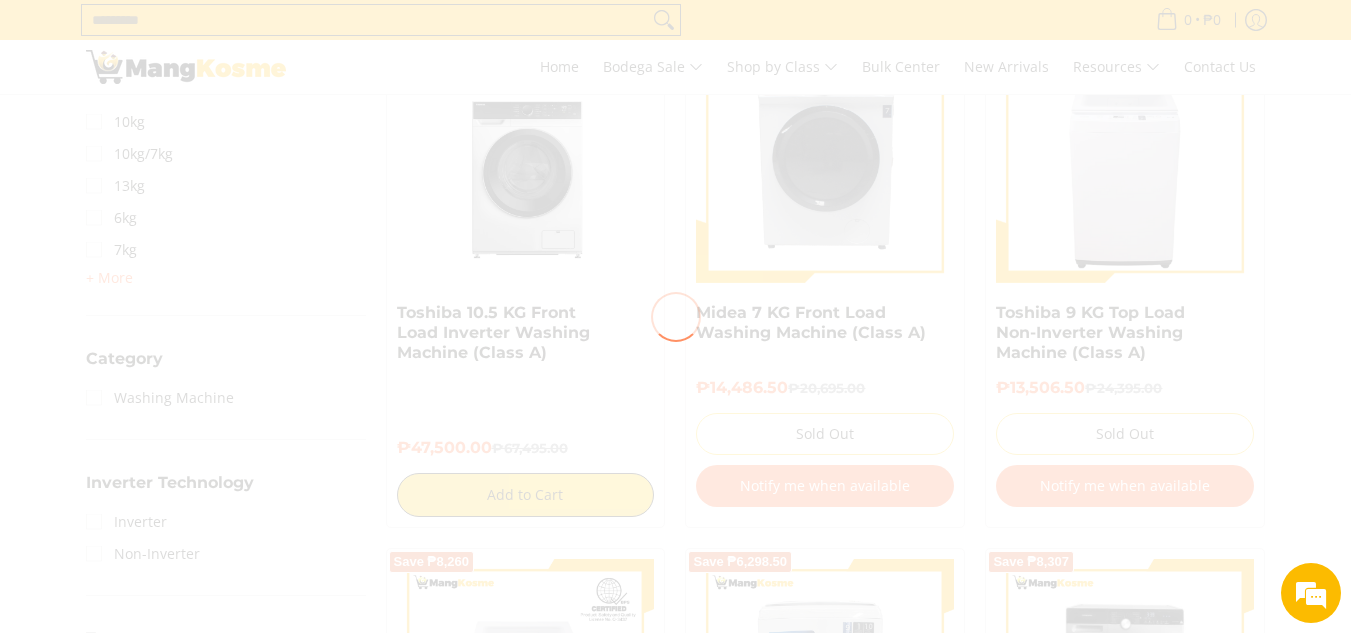 scroll, scrollTop: 262, scrollLeft: 0, axis: vertical 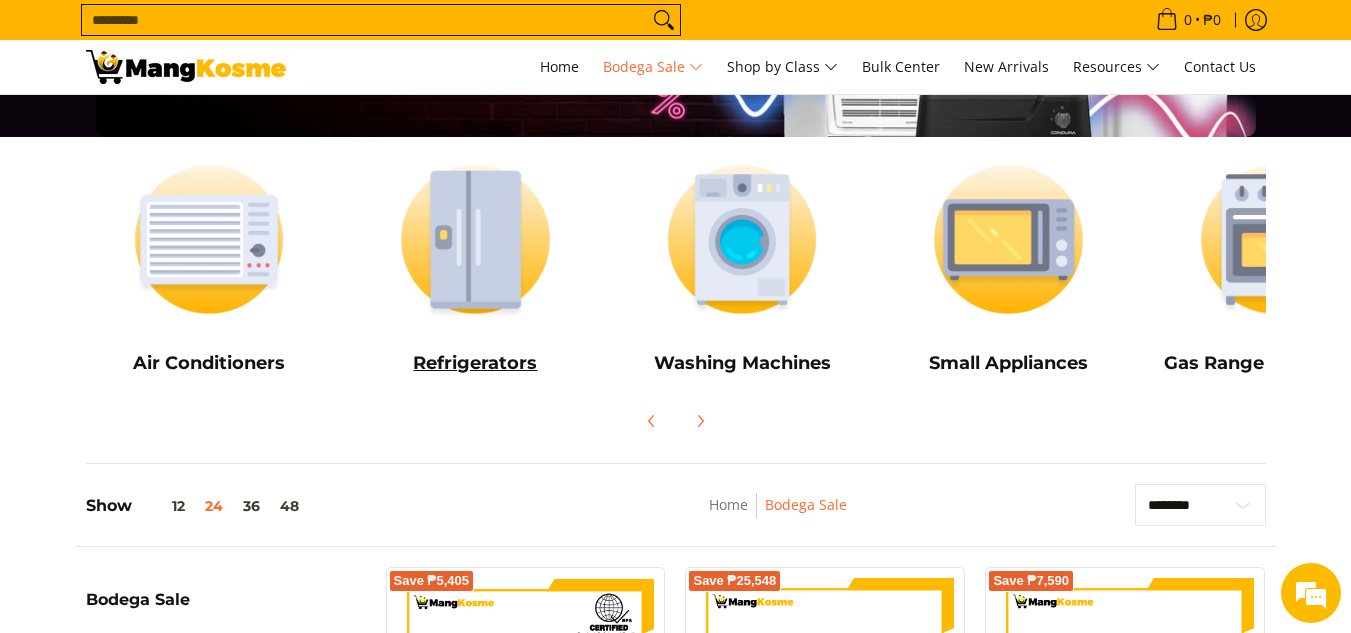 click at bounding box center (475, 239) 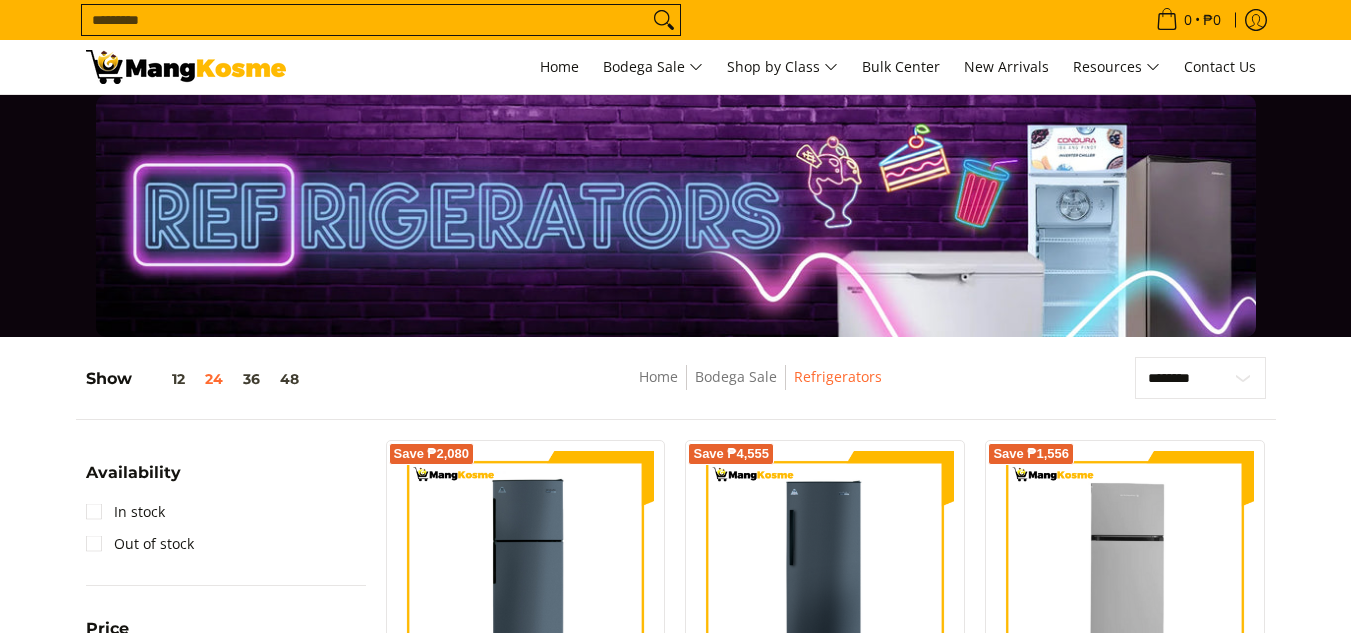 scroll, scrollTop: 0, scrollLeft: 0, axis: both 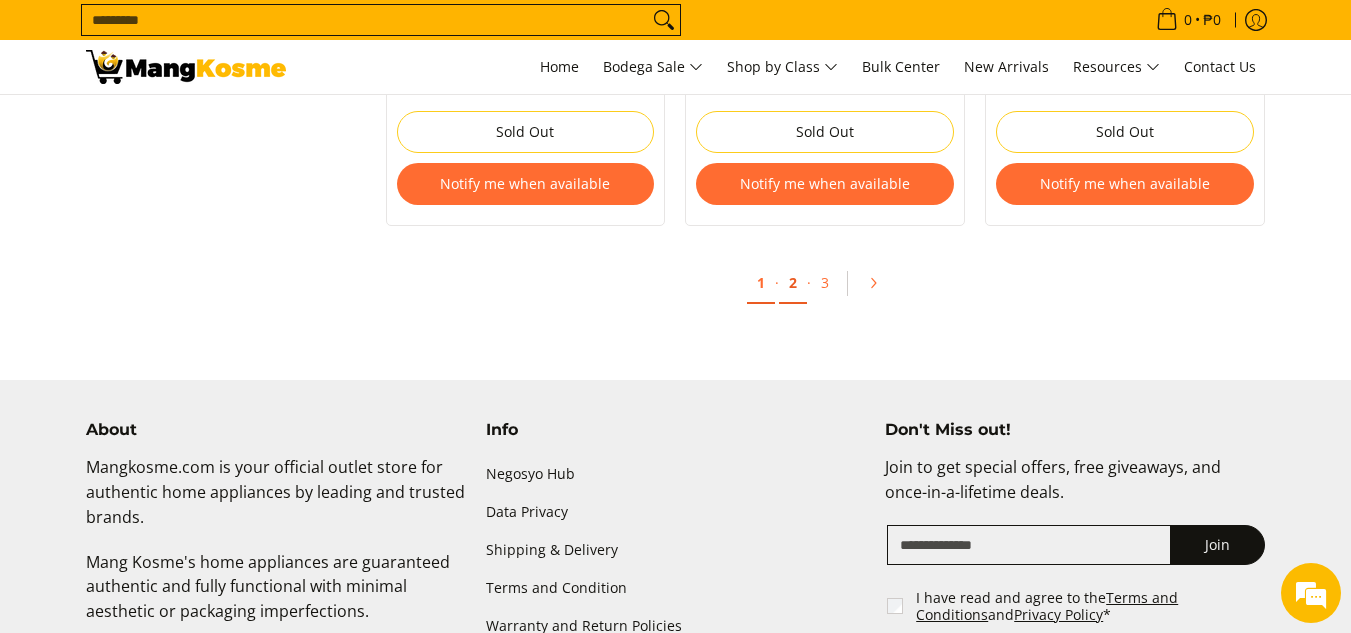 click on "2" at bounding box center [793, 283] 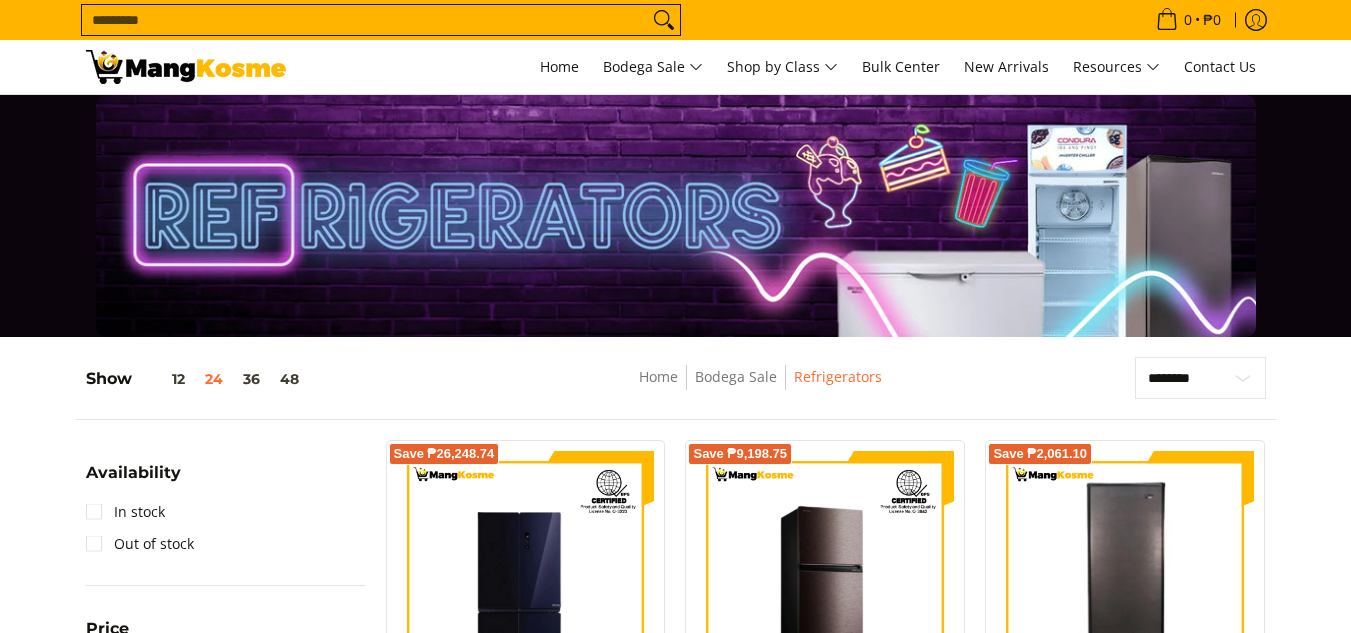 scroll, scrollTop: 0, scrollLeft: 0, axis: both 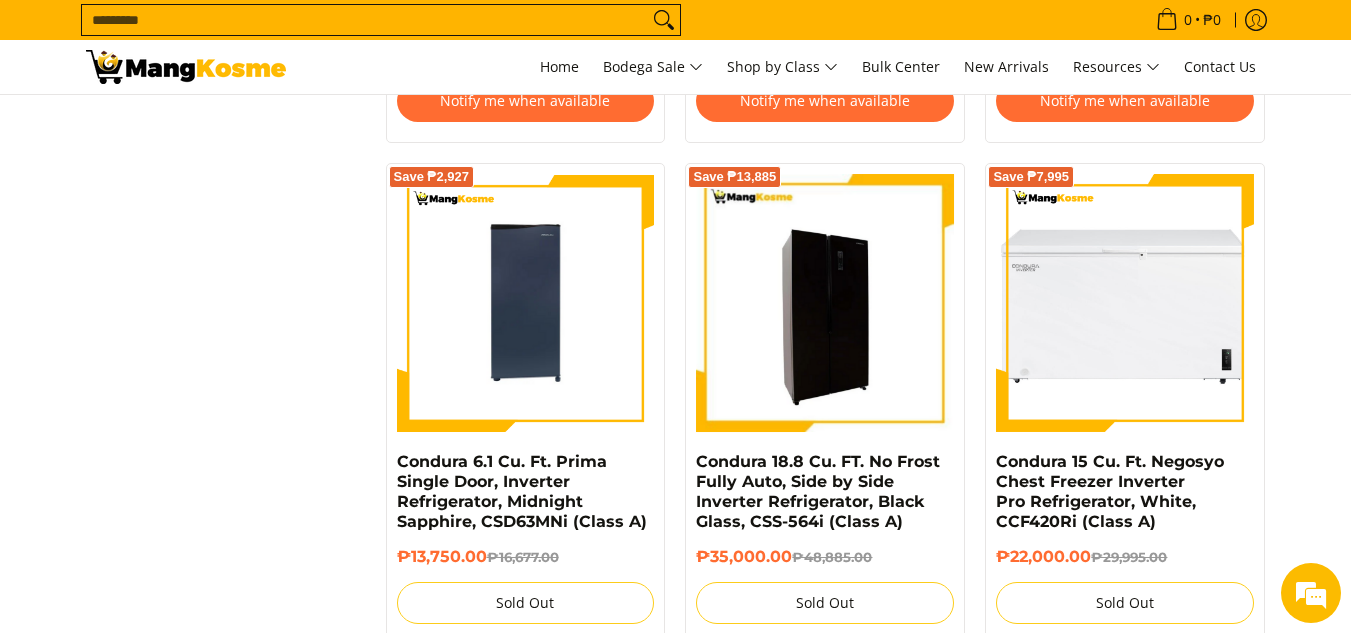 click at bounding box center [825, 303] 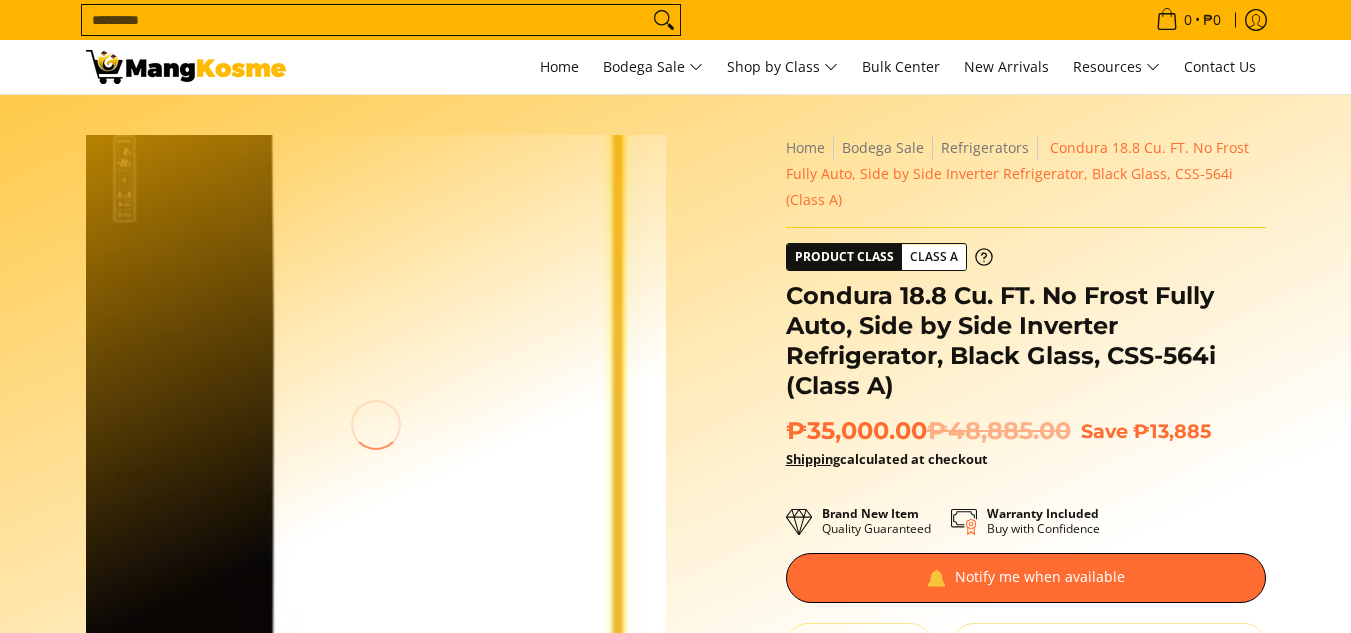 scroll, scrollTop: 0, scrollLeft: 0, axis: both 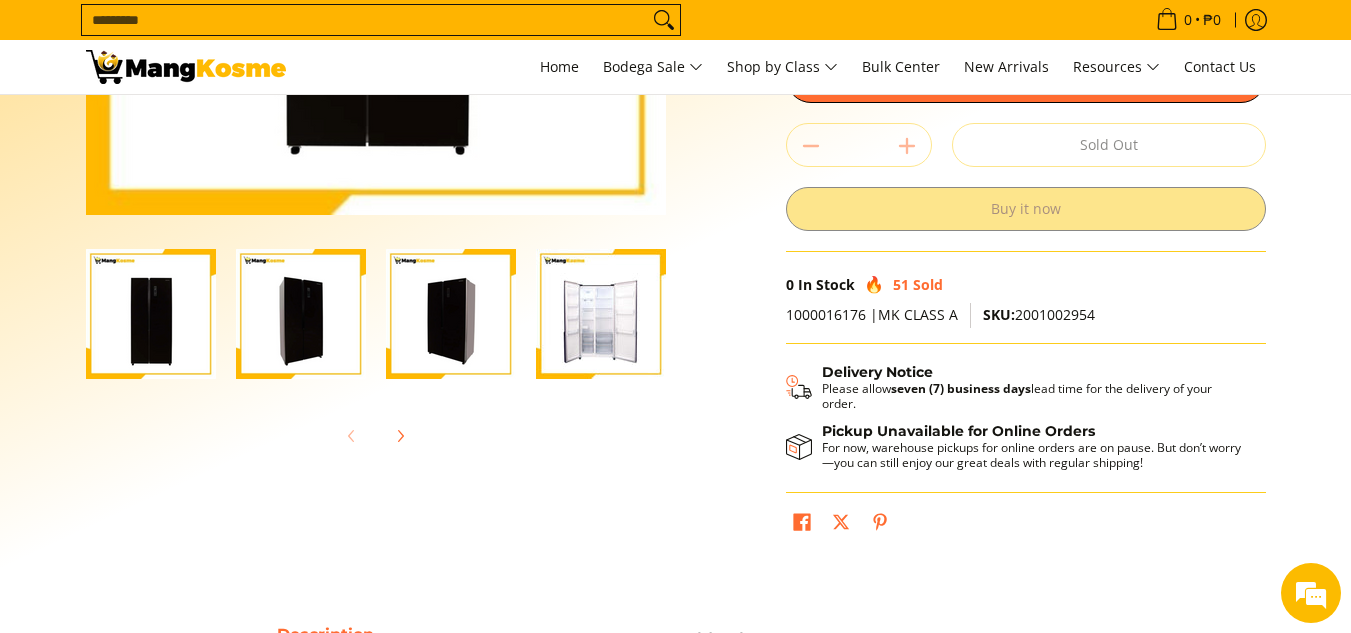 click at bounding box center [601, 314] 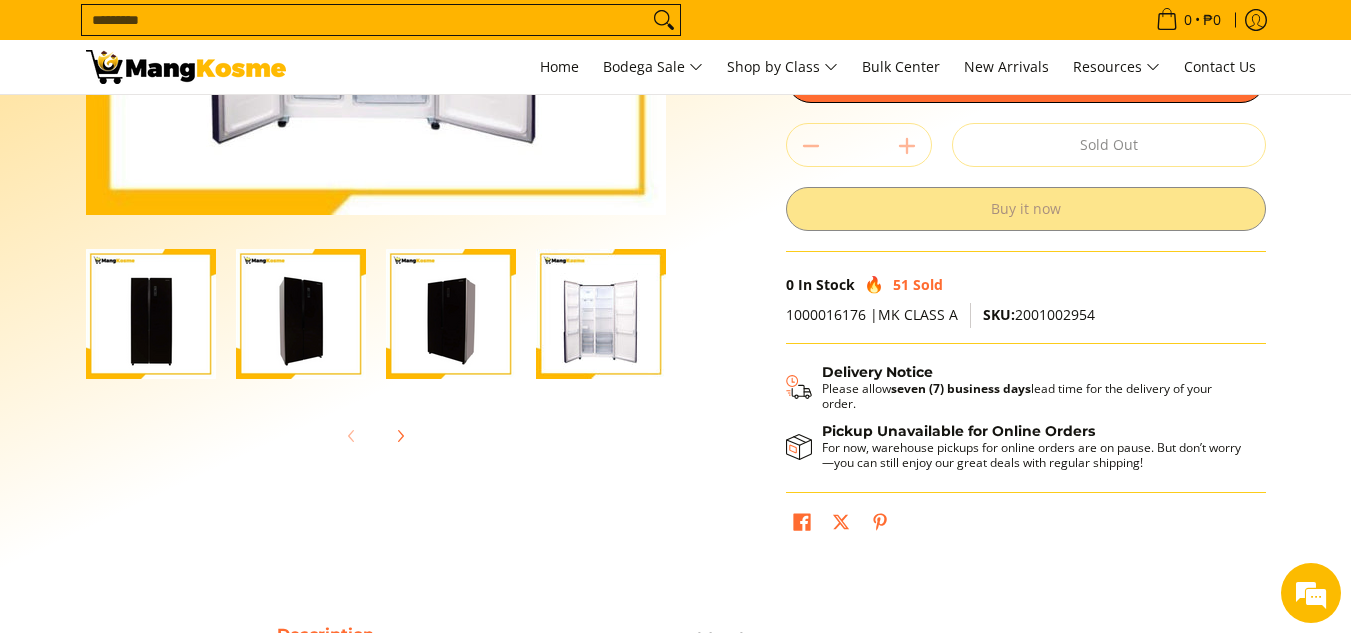 click at bounding box center [601, 314] 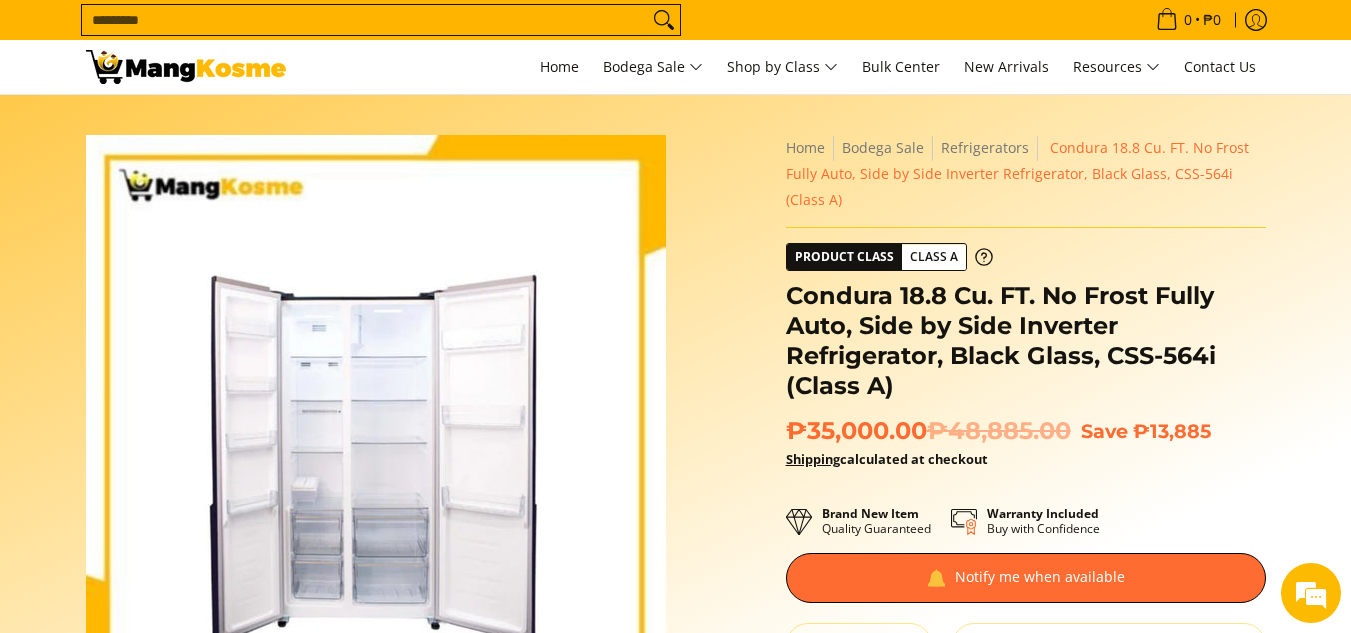 scroll, scrollTop: 0, scrollLeft: 0, axis: both 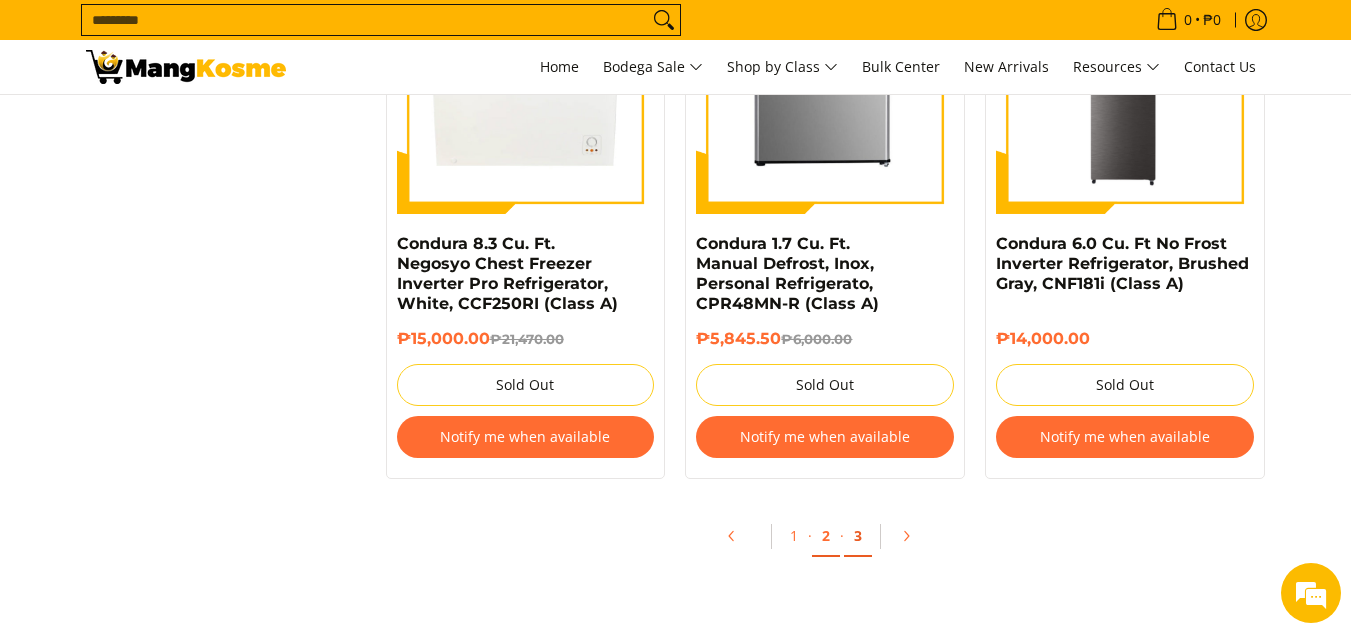 click on "3" at bounding box center (858, 536) 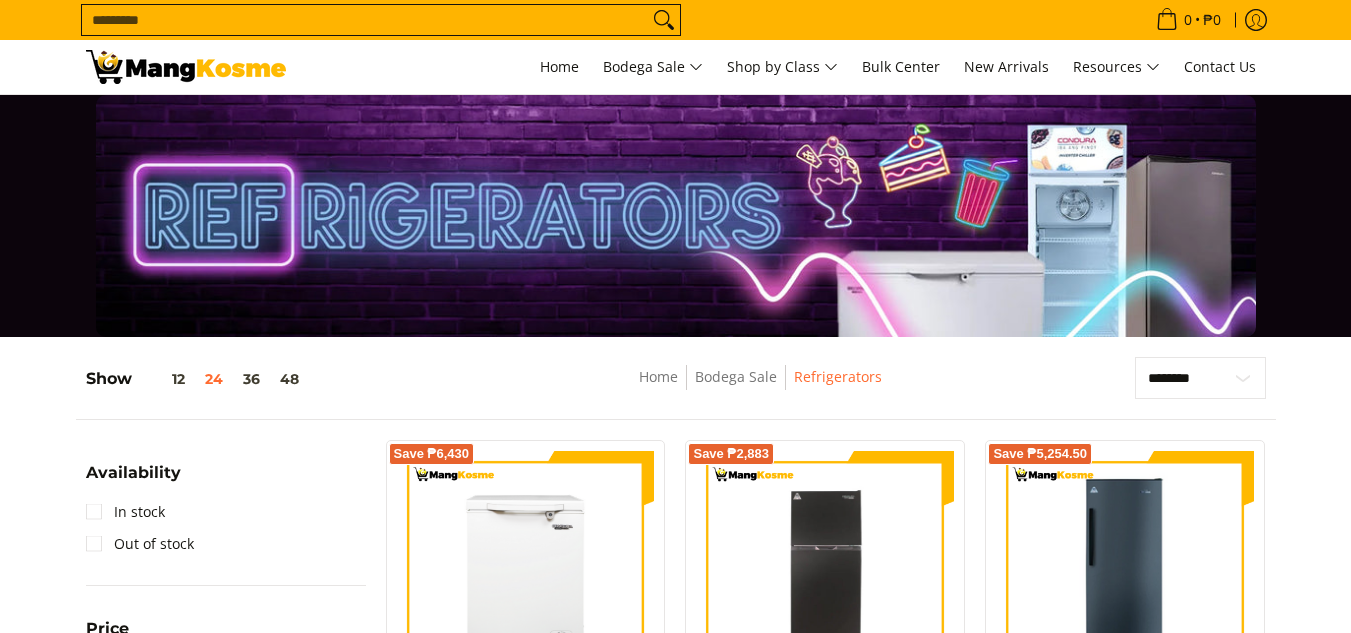 scroll, scrollTop: 0, scrollLeft: 0, axis: both 